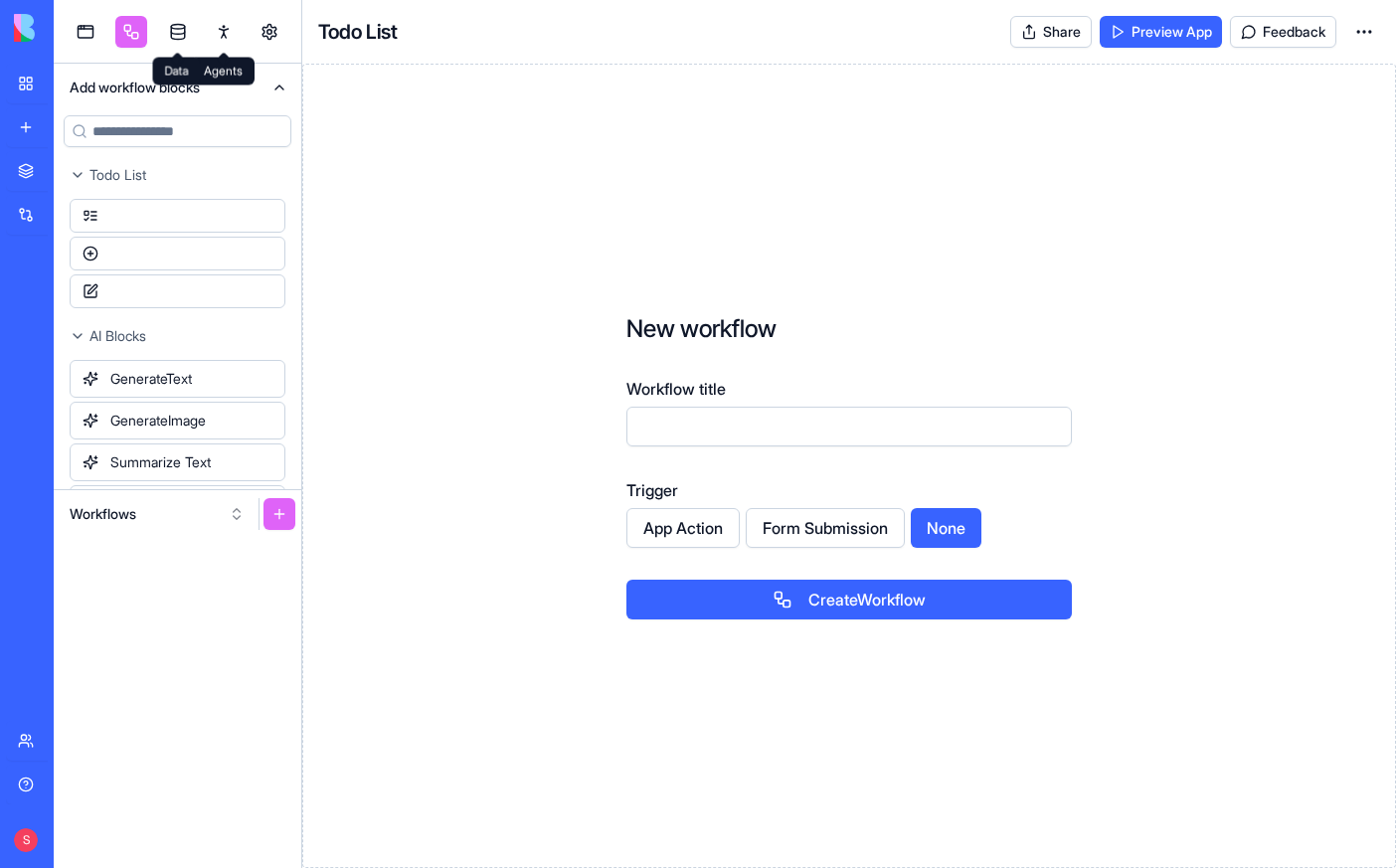scroll, scrollTop: 0, scrollLeft: 0, axis: both 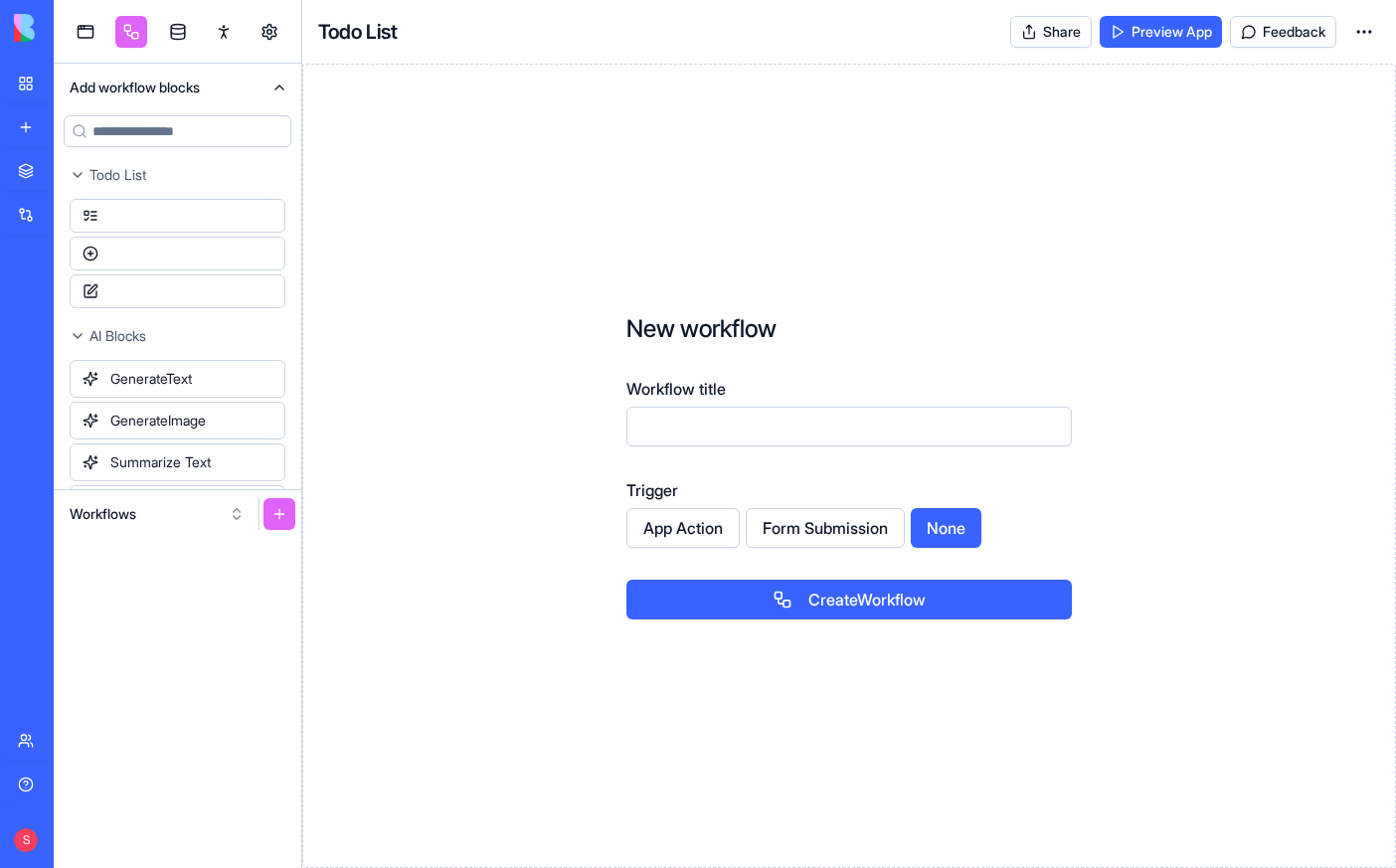 click on "Workflows" at bounding box center [157, 514] 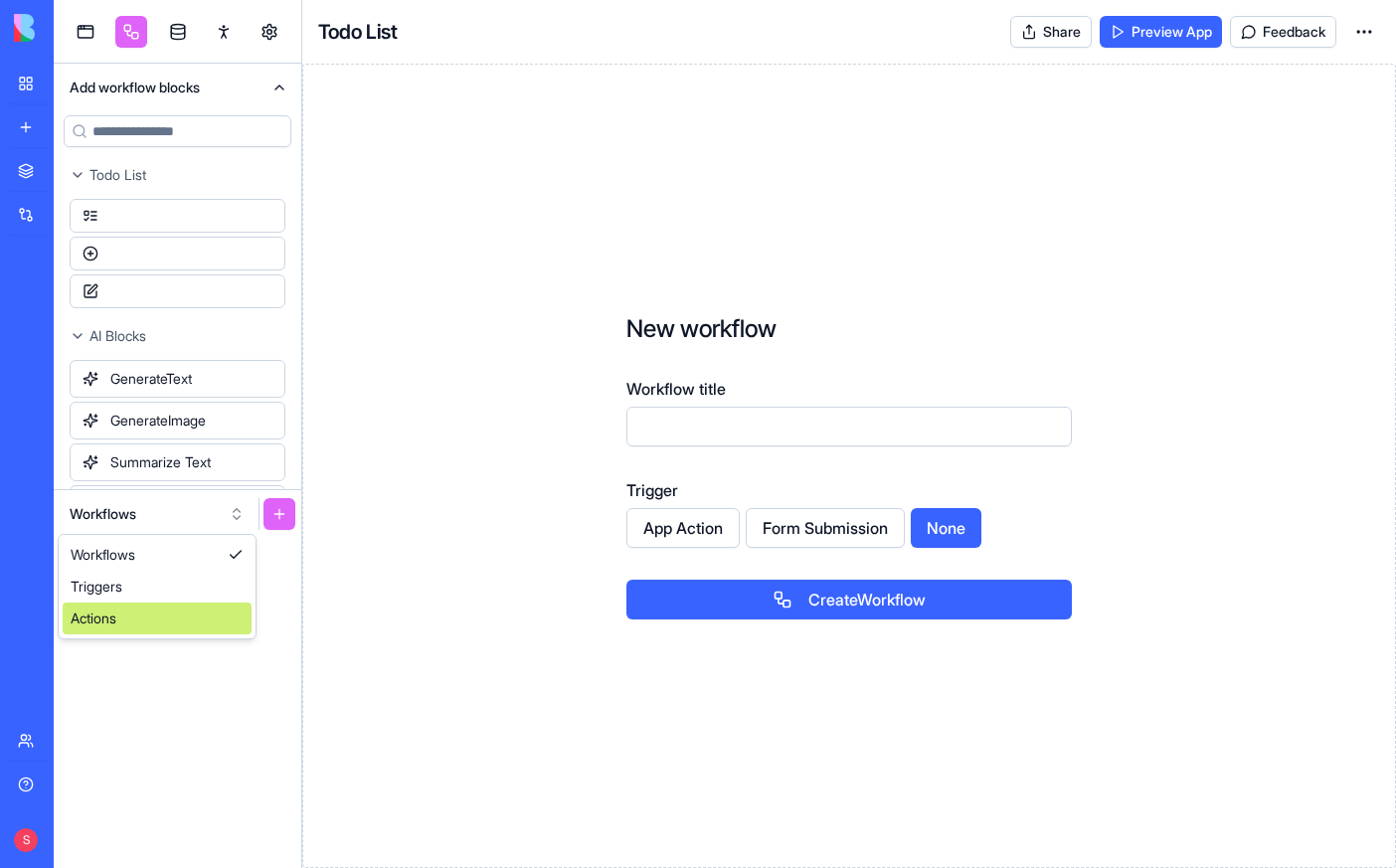 click on "Actions" at bounding box center [157, 618] 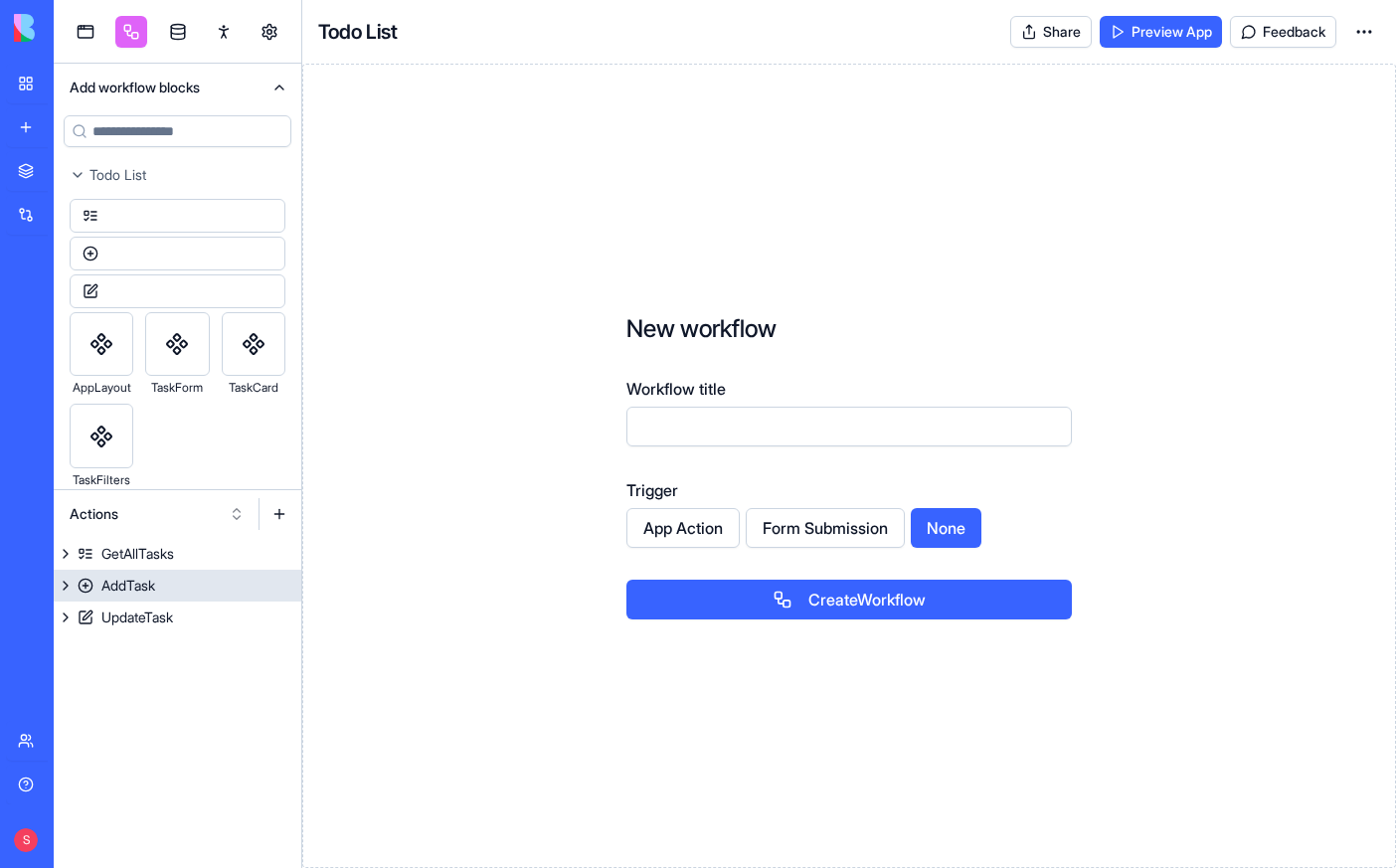 click on "AddTask" at bounding box center (128, 586) 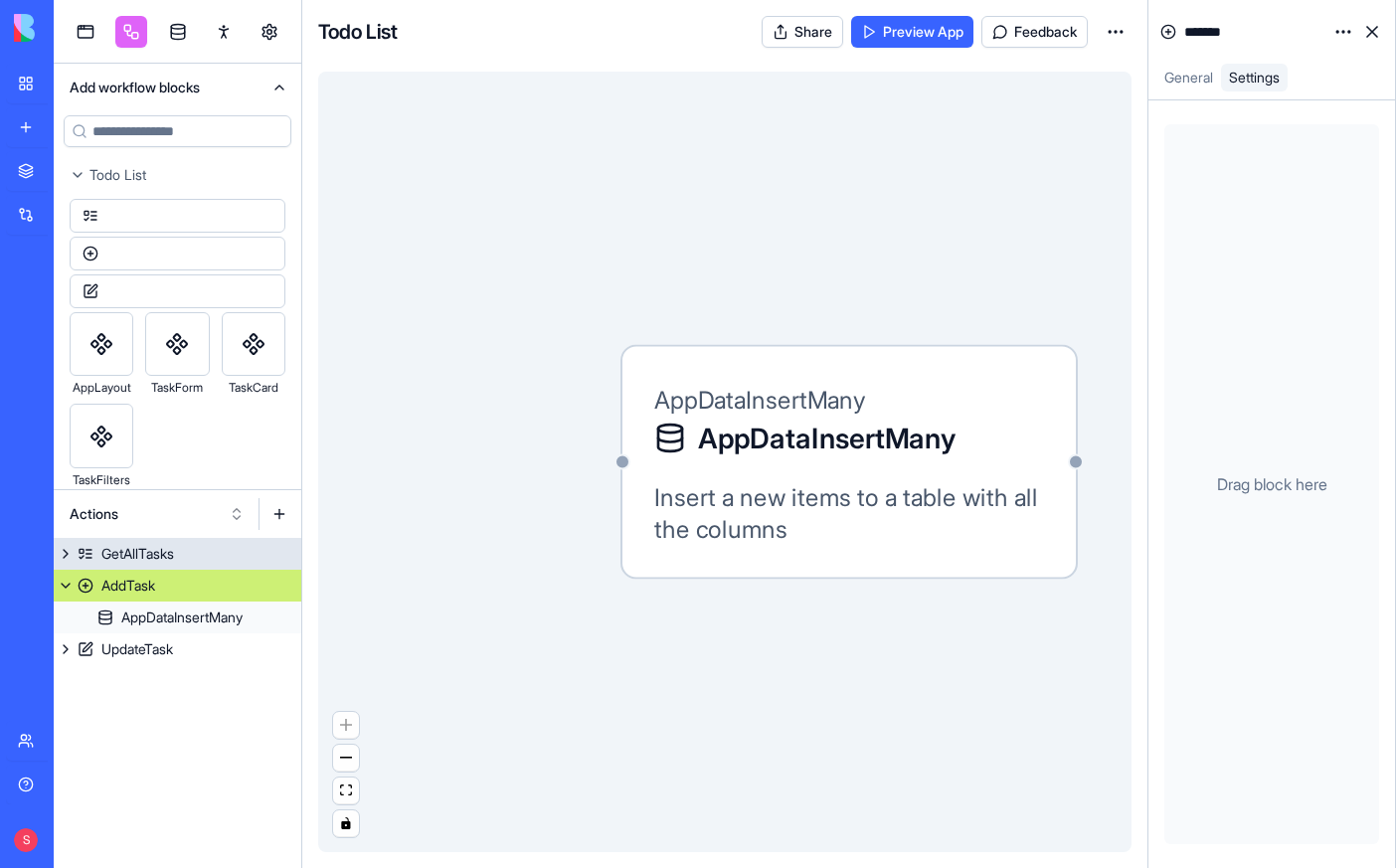 click on "GetAllTasks" at bounding box center (137, 554) 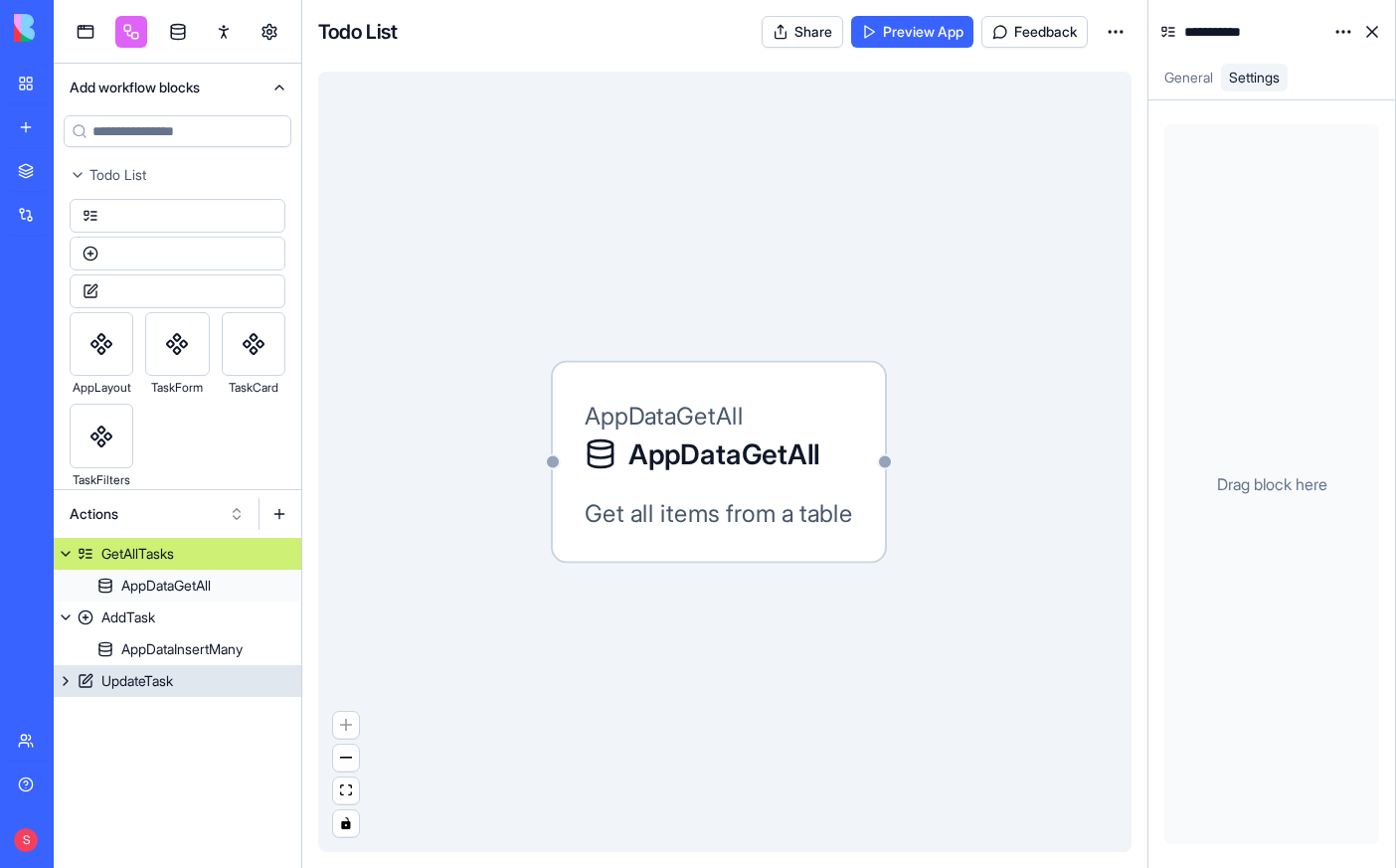 click on "UpdateTask" at bounding box center [137, 681] 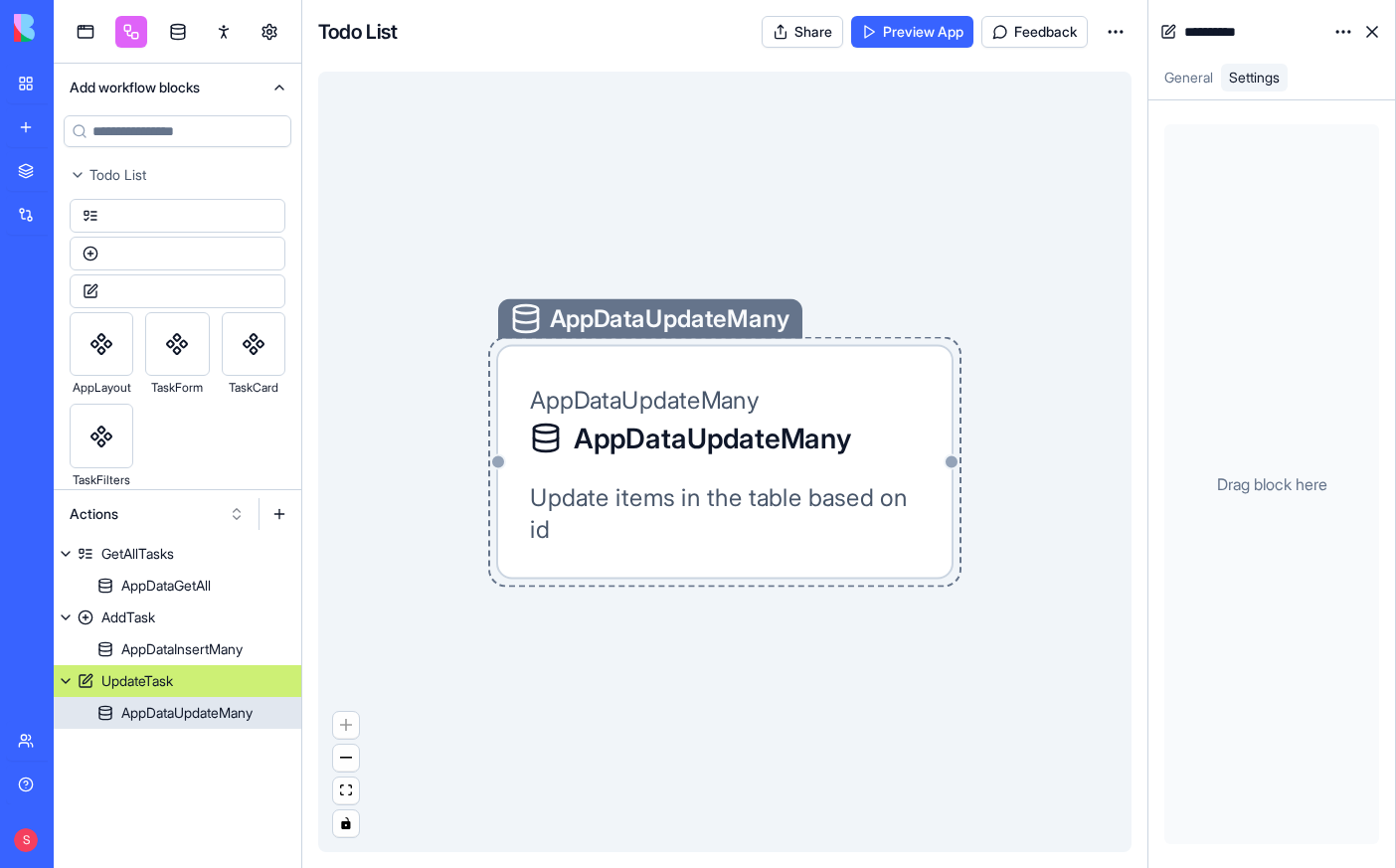 click on "AppDataUpdateMany" at bounding box center (713, 438) 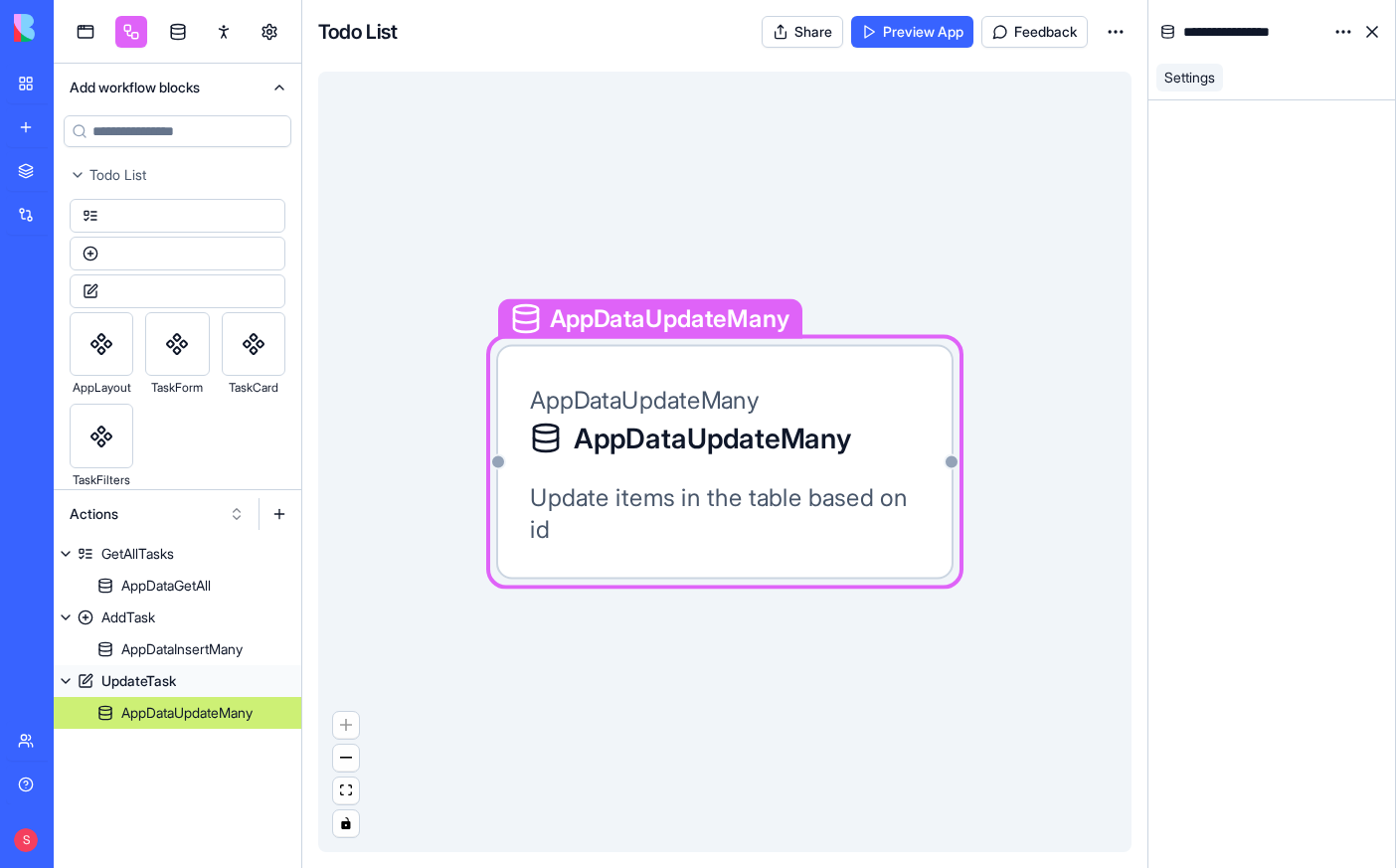 click on "AppDataUpdateMany" at bounding box center [713, 438] 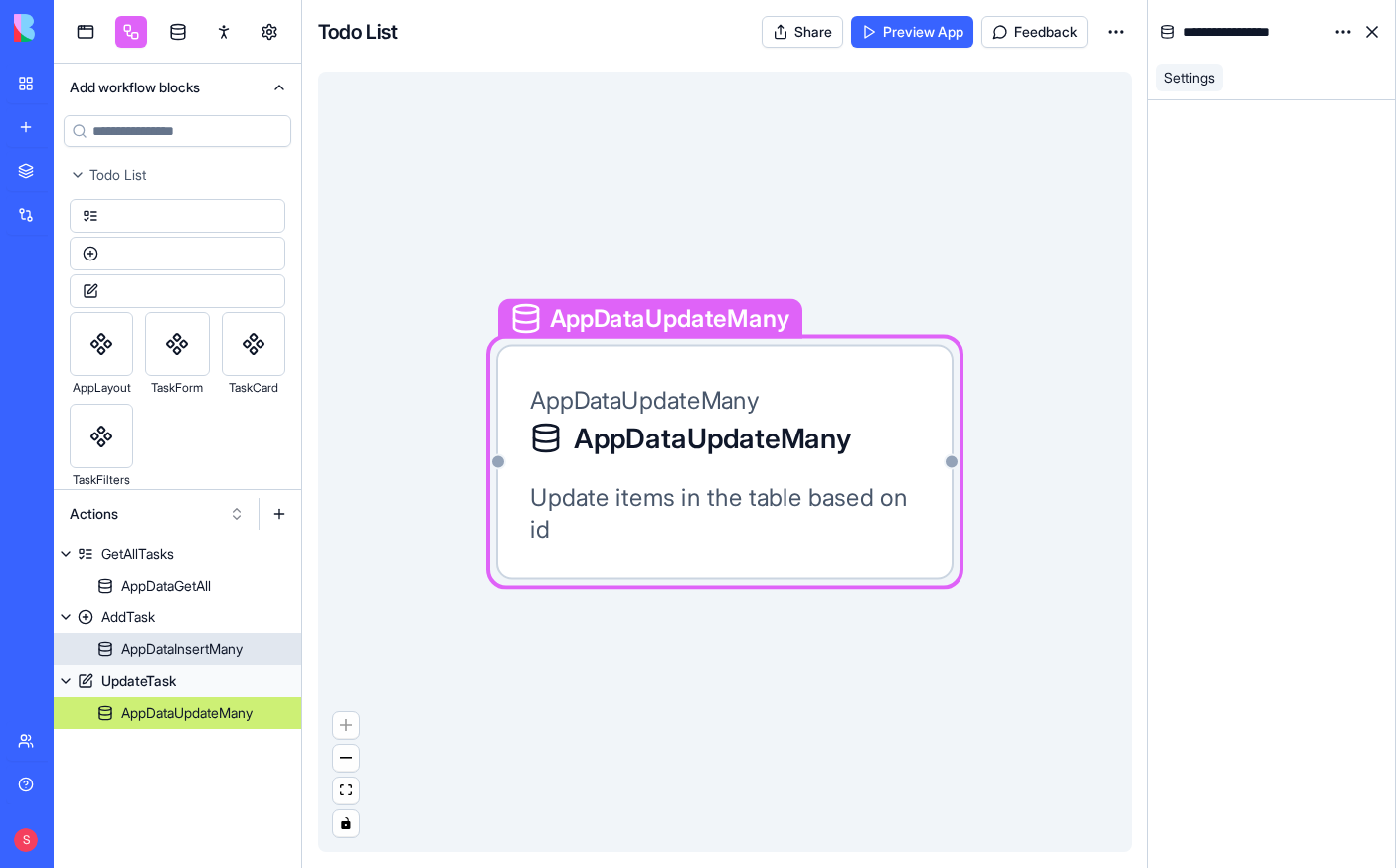 click on "AppDataInsertMany" at bounding box center [182, 649] 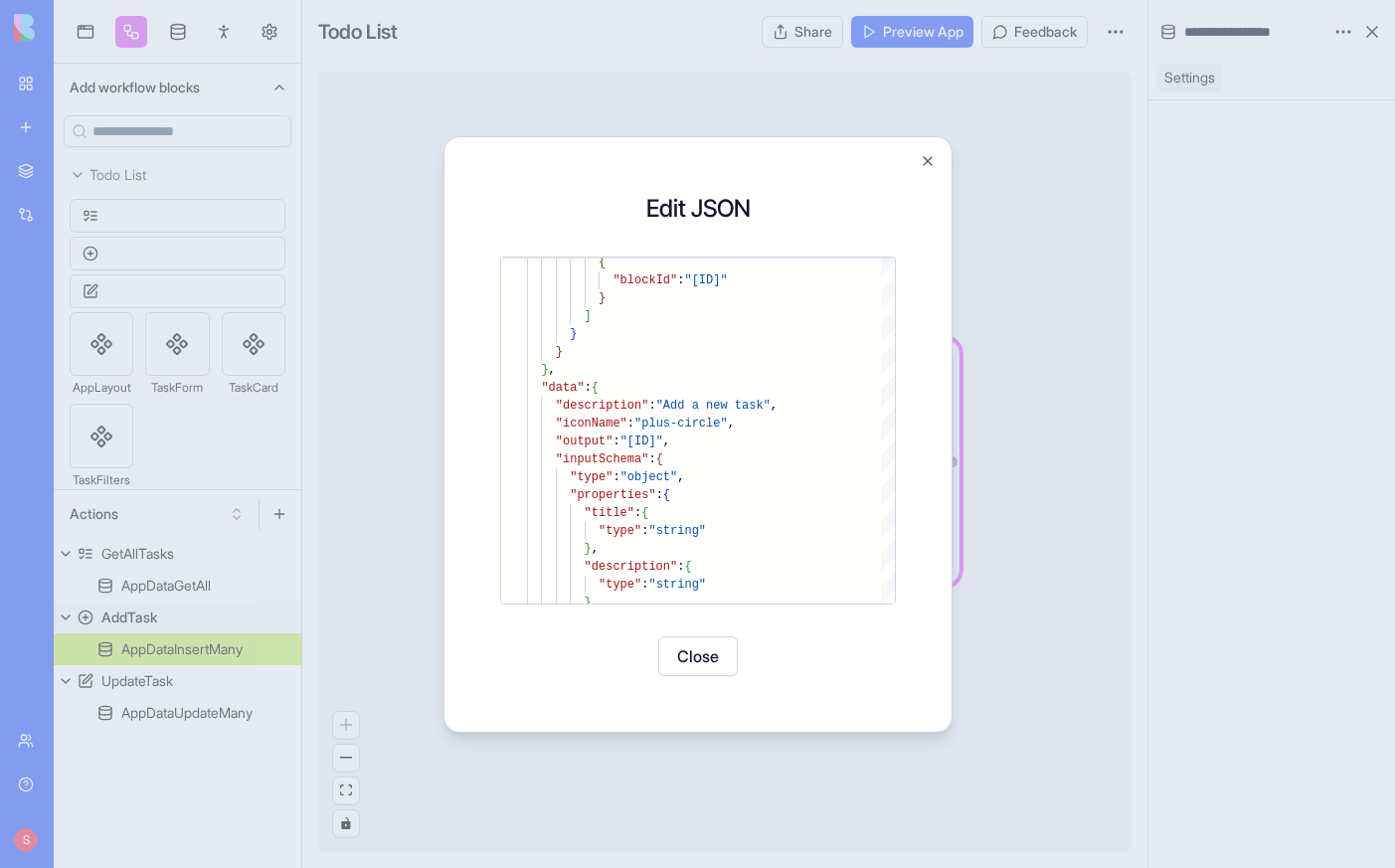 click on "Close" at bounding box center (698, 656) 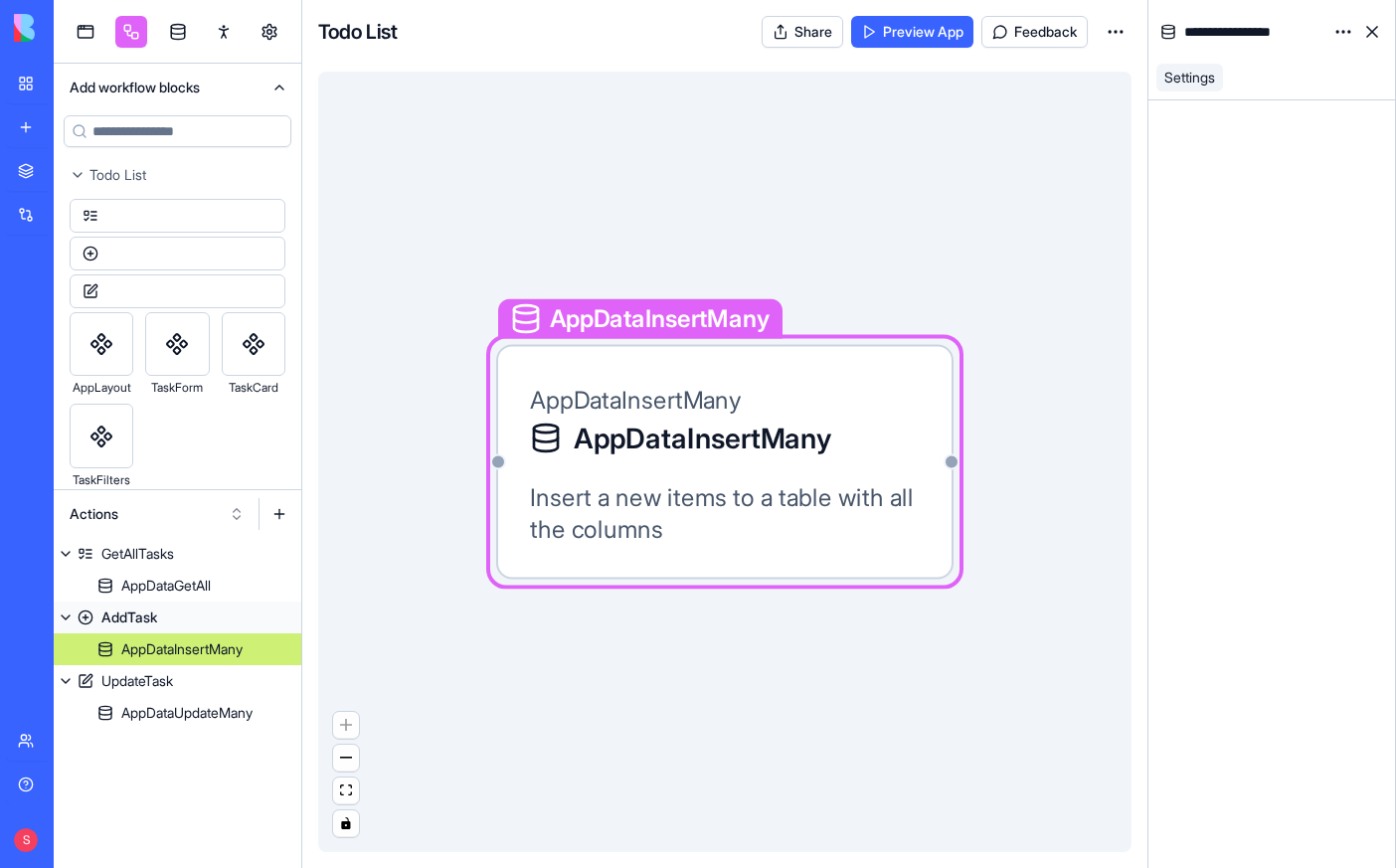 click on "Insert a new items to a table with all the columns" at bounding box center (725, 514) 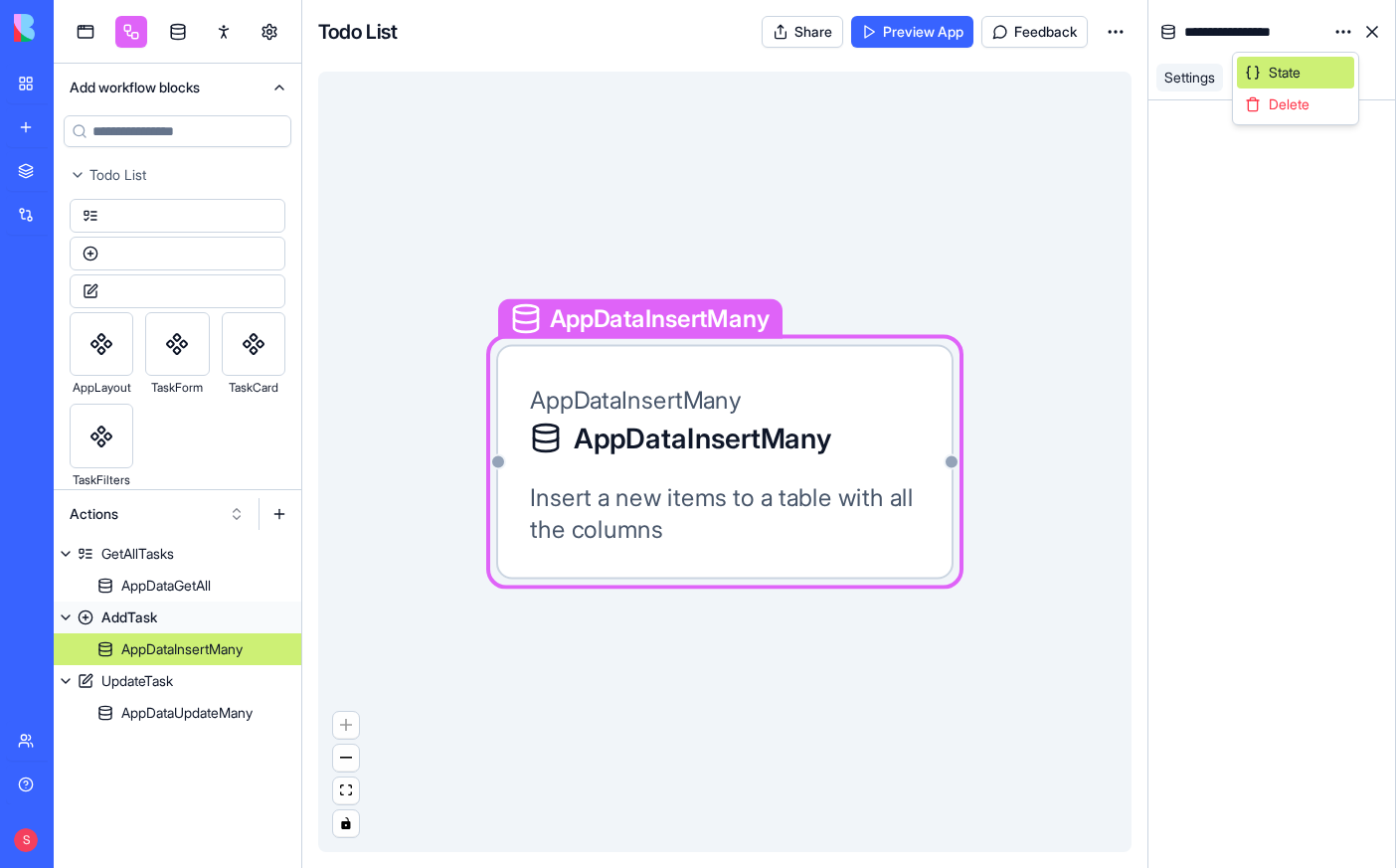 click on "State" at bounding box center [1285, 73] 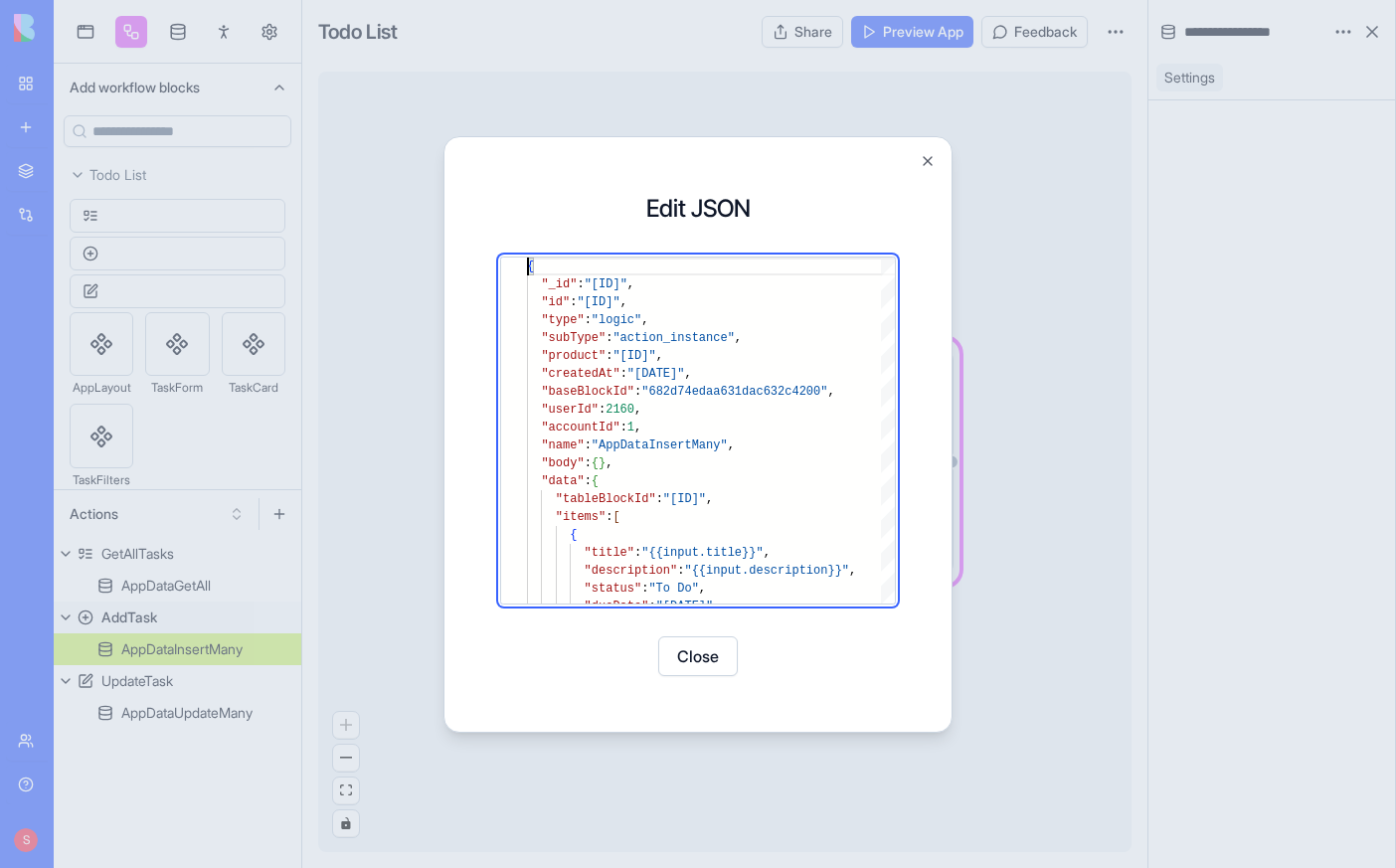 click on "Close" at bounding box center (928, 161) 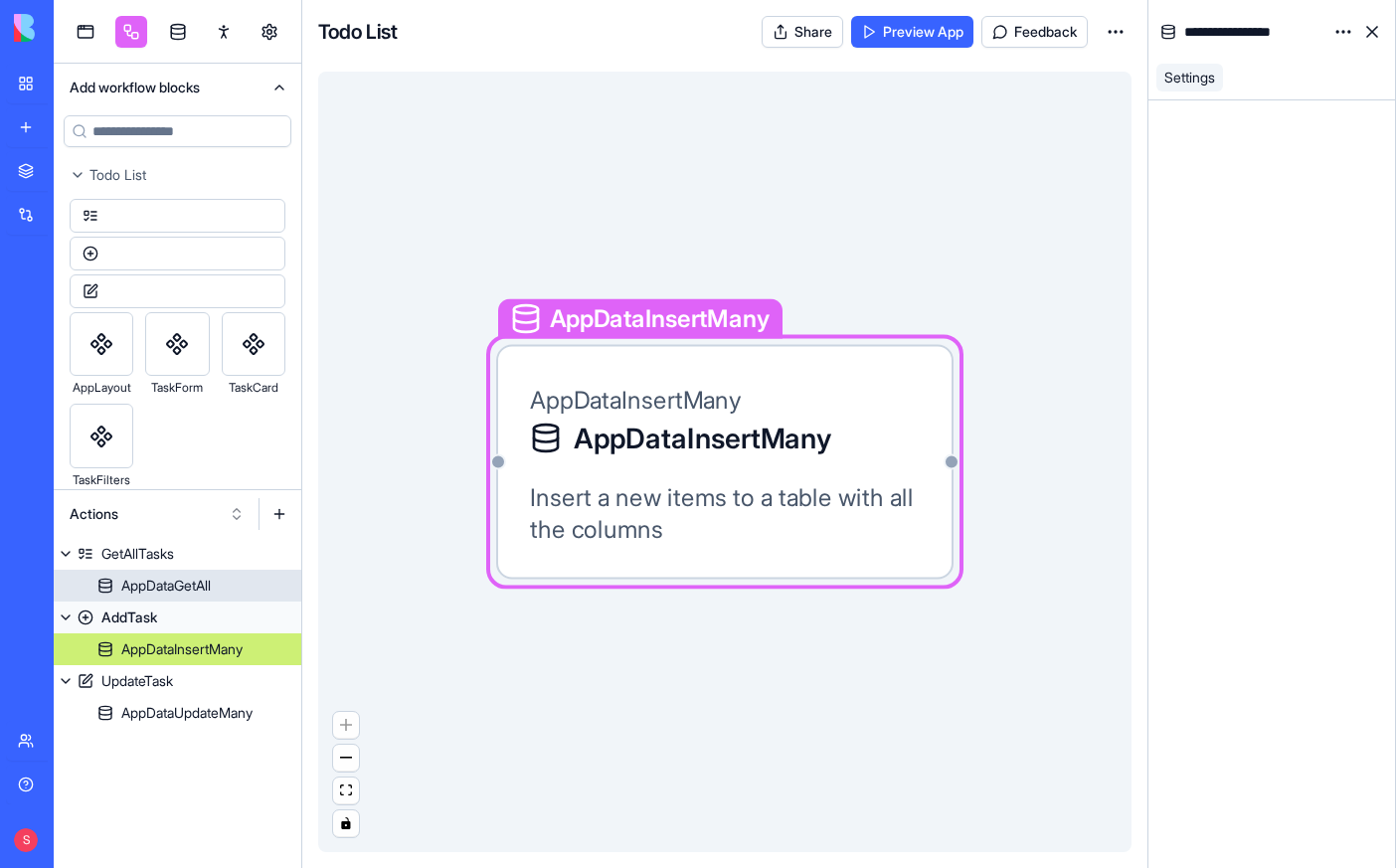 click on "AppDataGetAll" at bounding box center (166, 586) 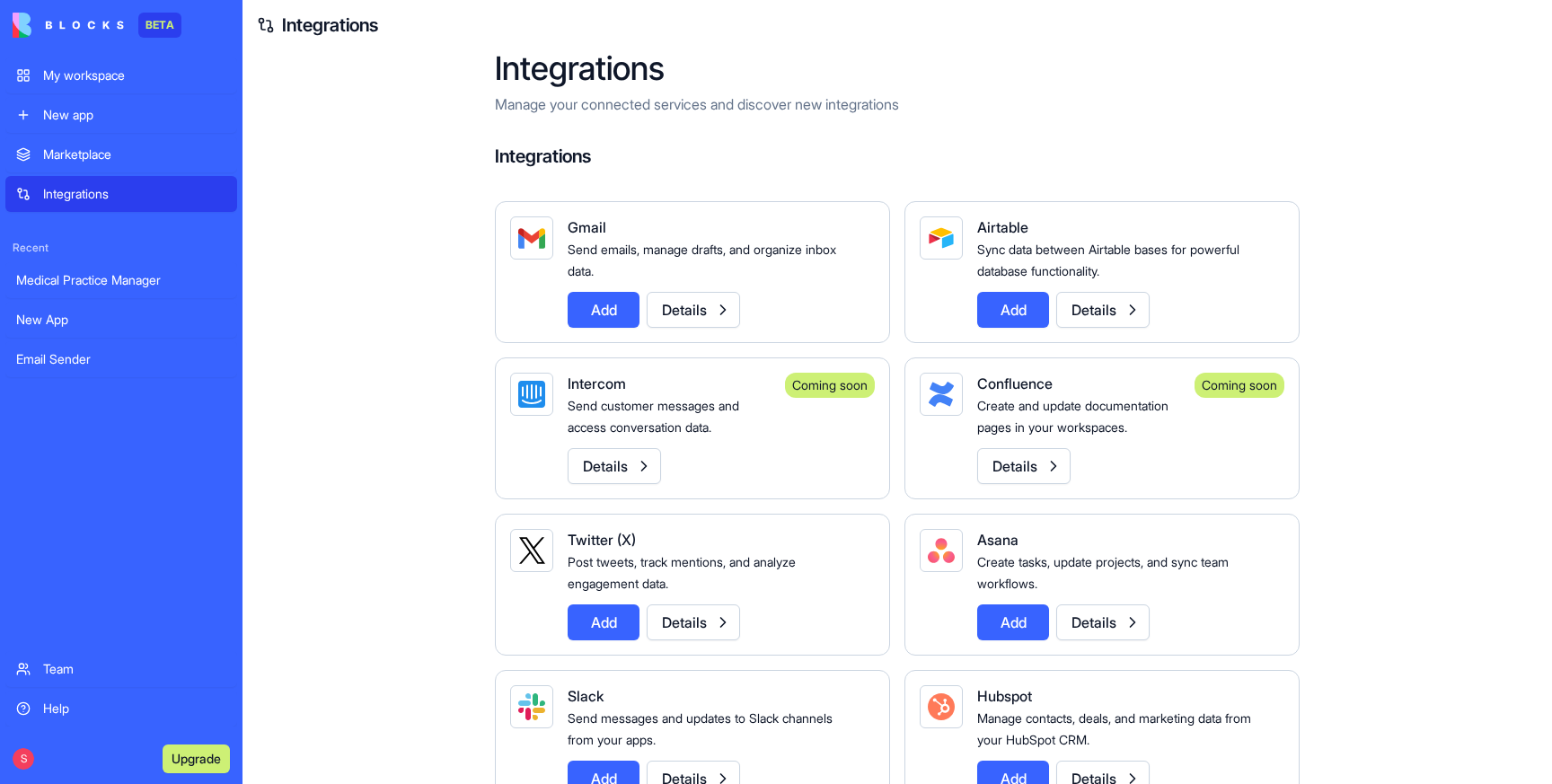 scroll, scrollTop: 0, scrollLeft: 0, axis: both 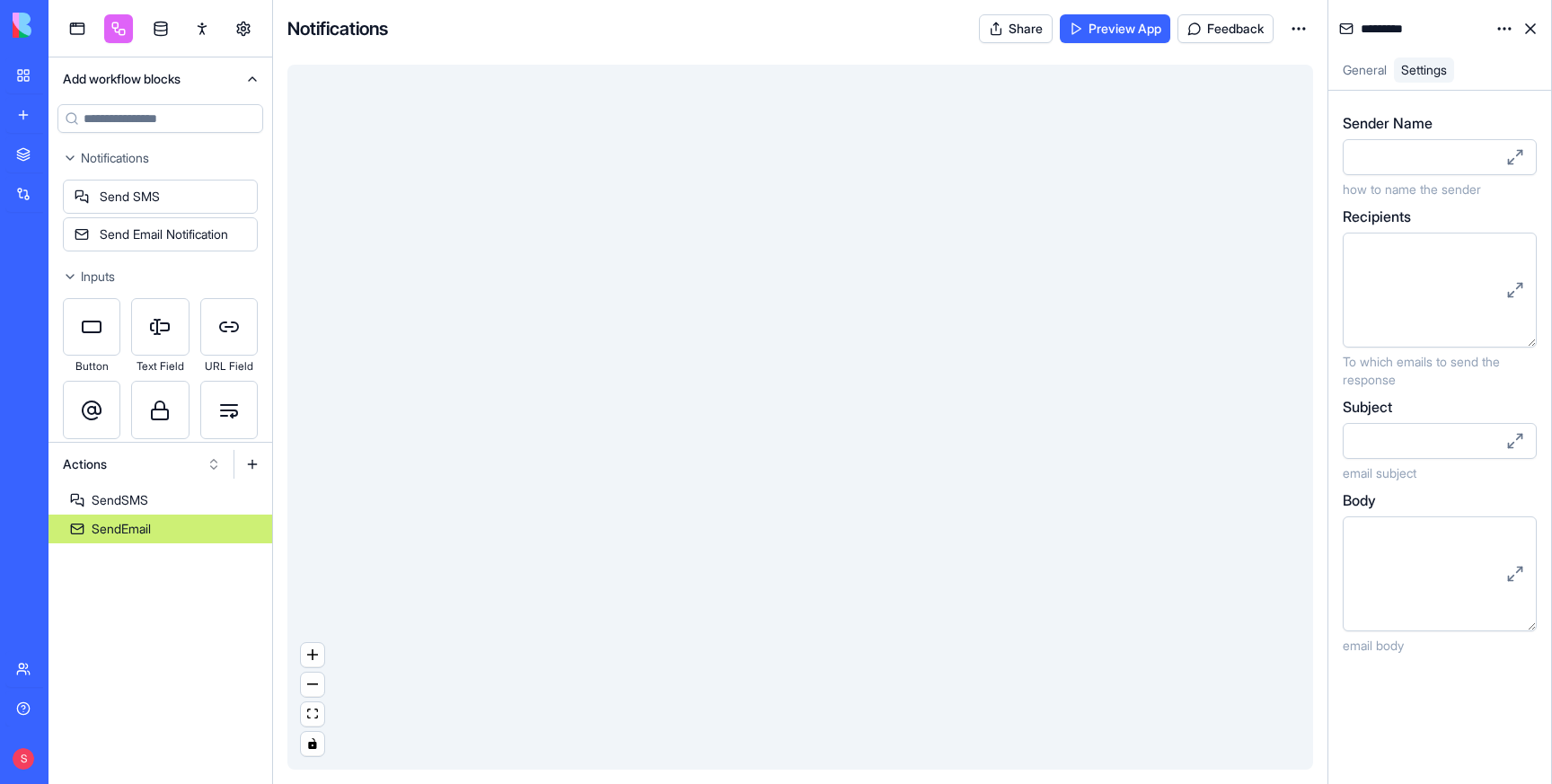 click on "My workspace" at bounding box center (41, 75) 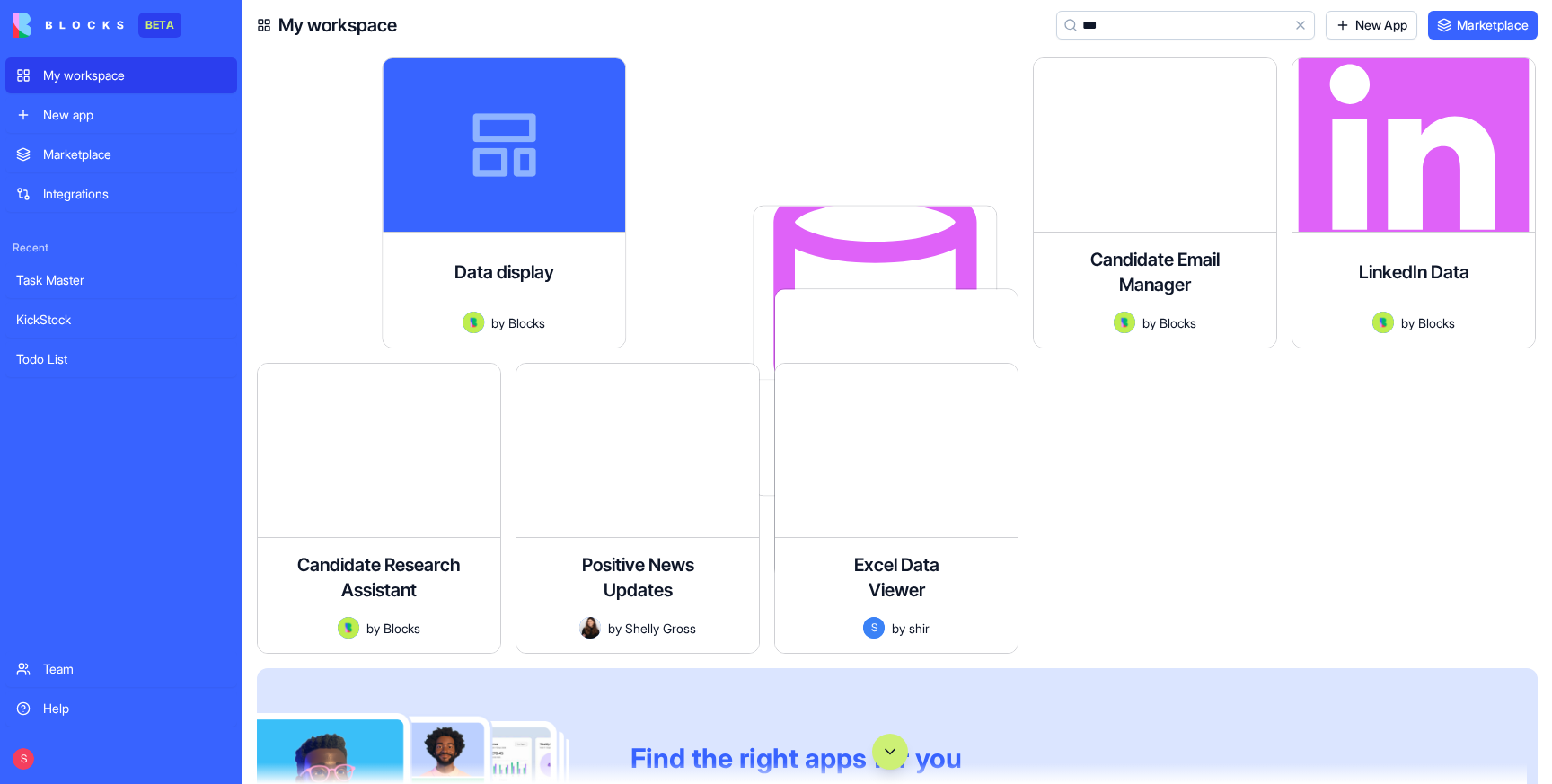 type on "****" 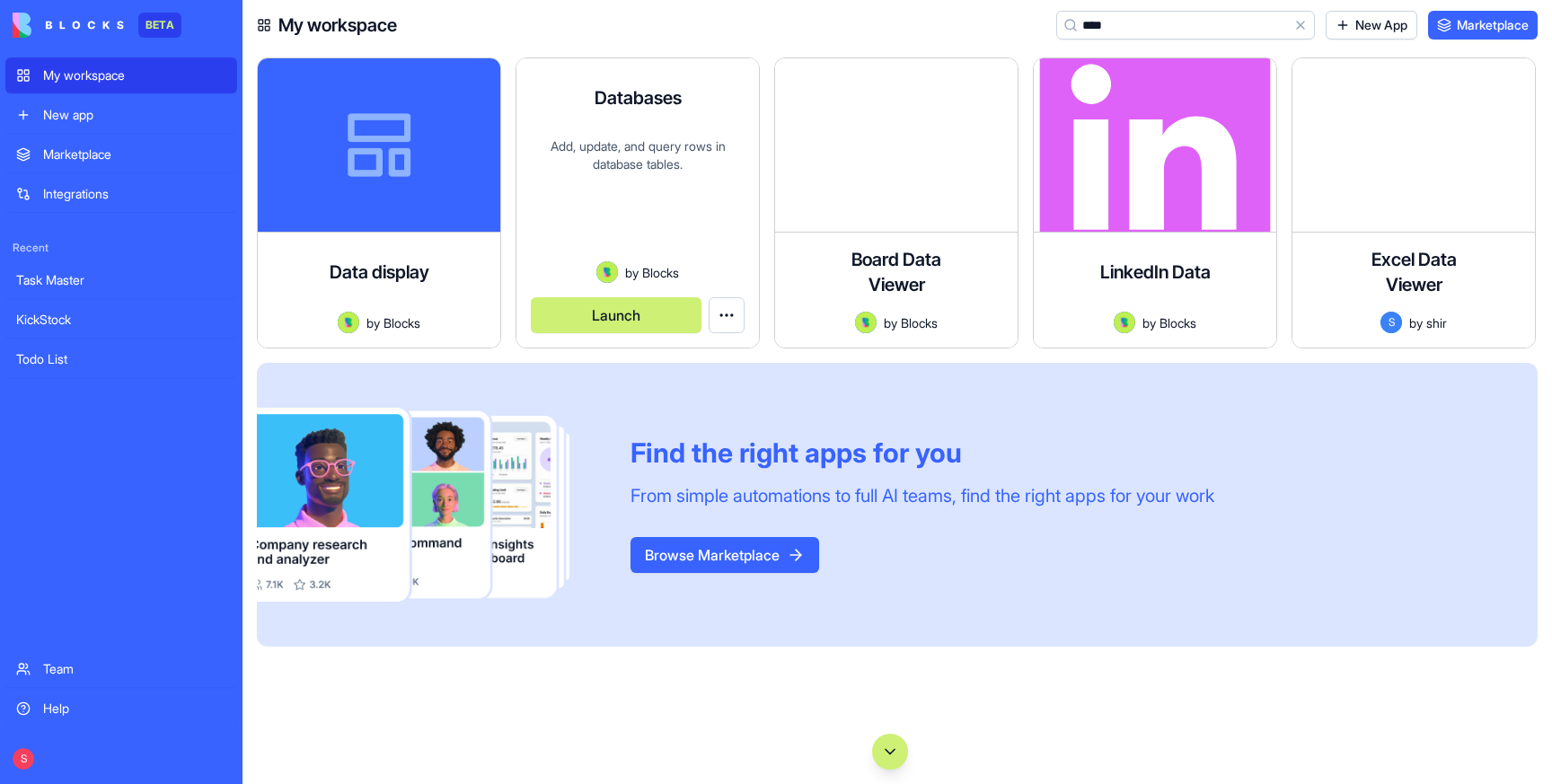 click on "Add, update, and query rows in database tables." at bounding box center [638, 199] 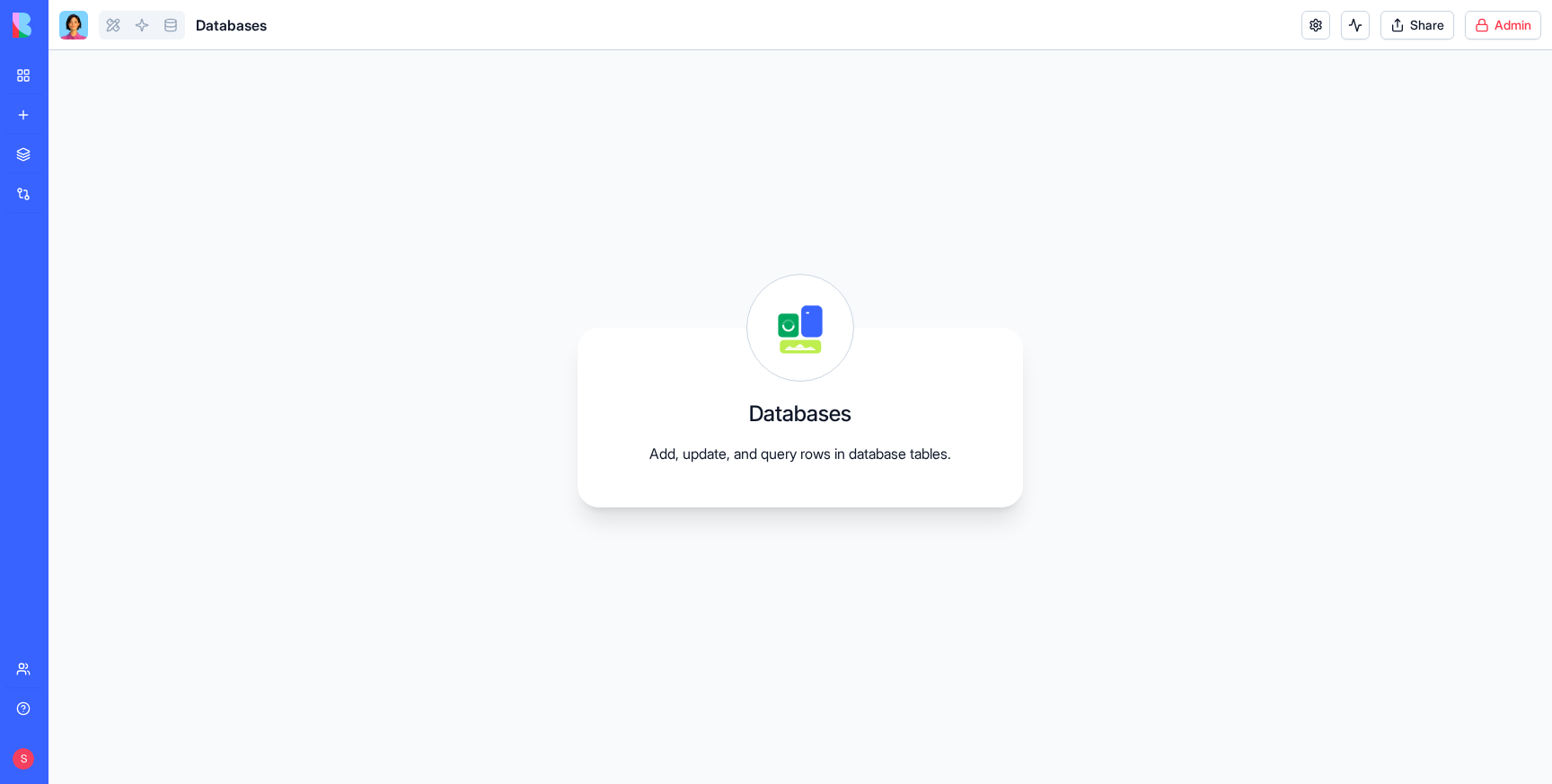 click on "BETA My workspace New app Marketplace Integrations Recent Task Master KickStock Todo List Team Help S Databases Share Admin Databases Add, update, and query rows in database tables. Command Palette Search for a command to run..." at bounding box center (776, 392) 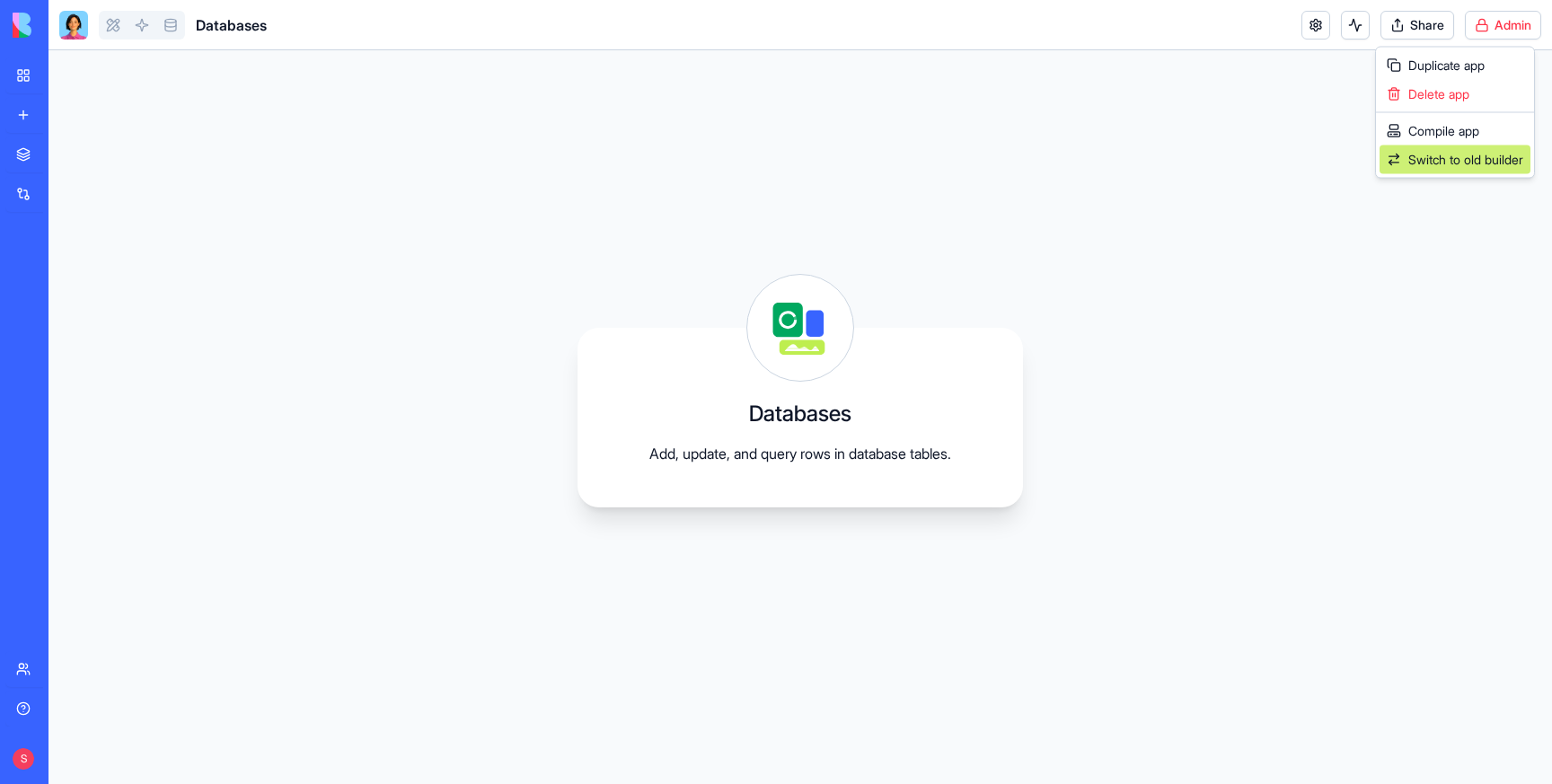 click on "Switch to old builder" at bounding box center [1466, 160] 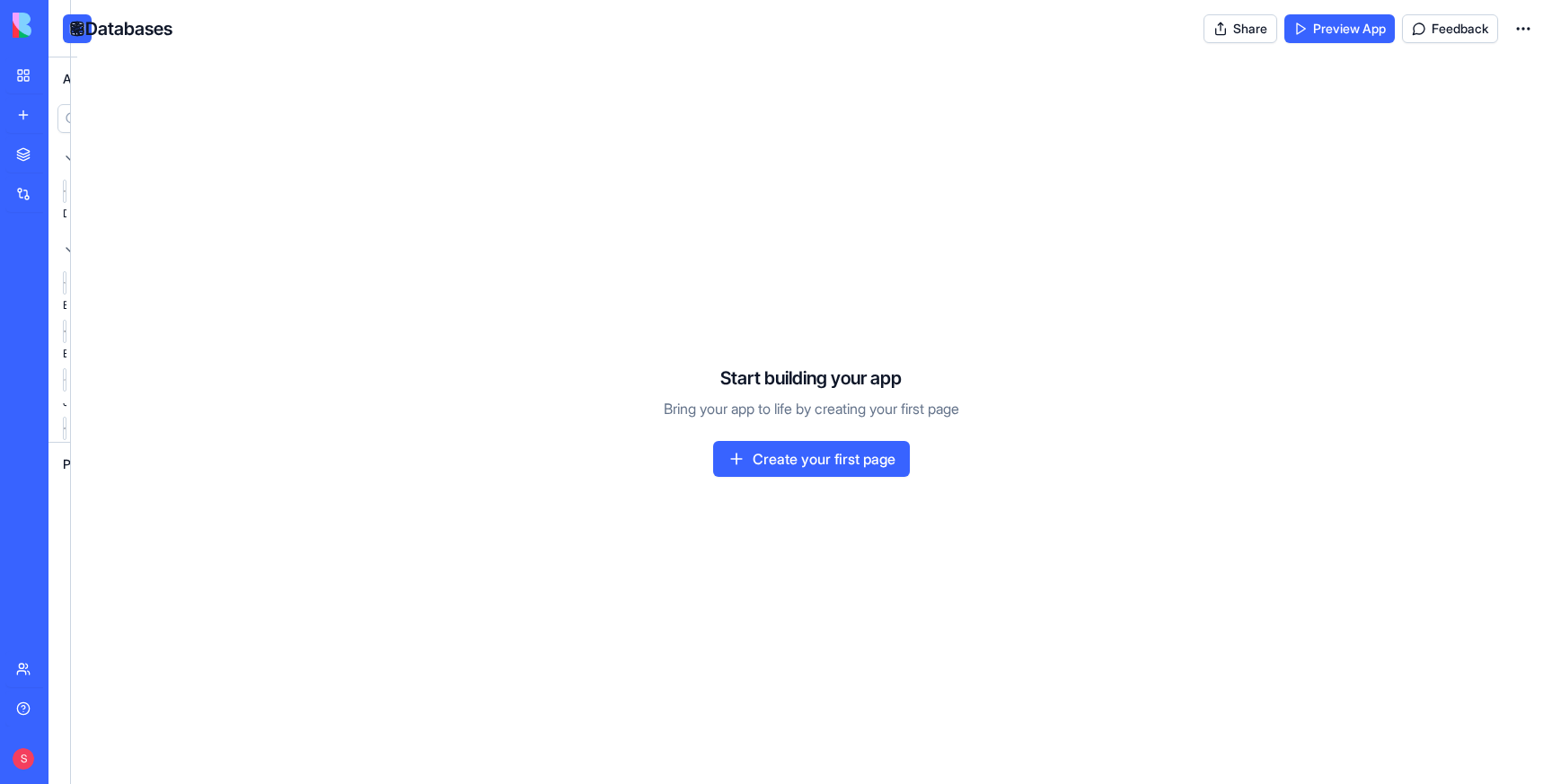 scroll, scrollTop: 0, scrollLeft: 0, axis: both 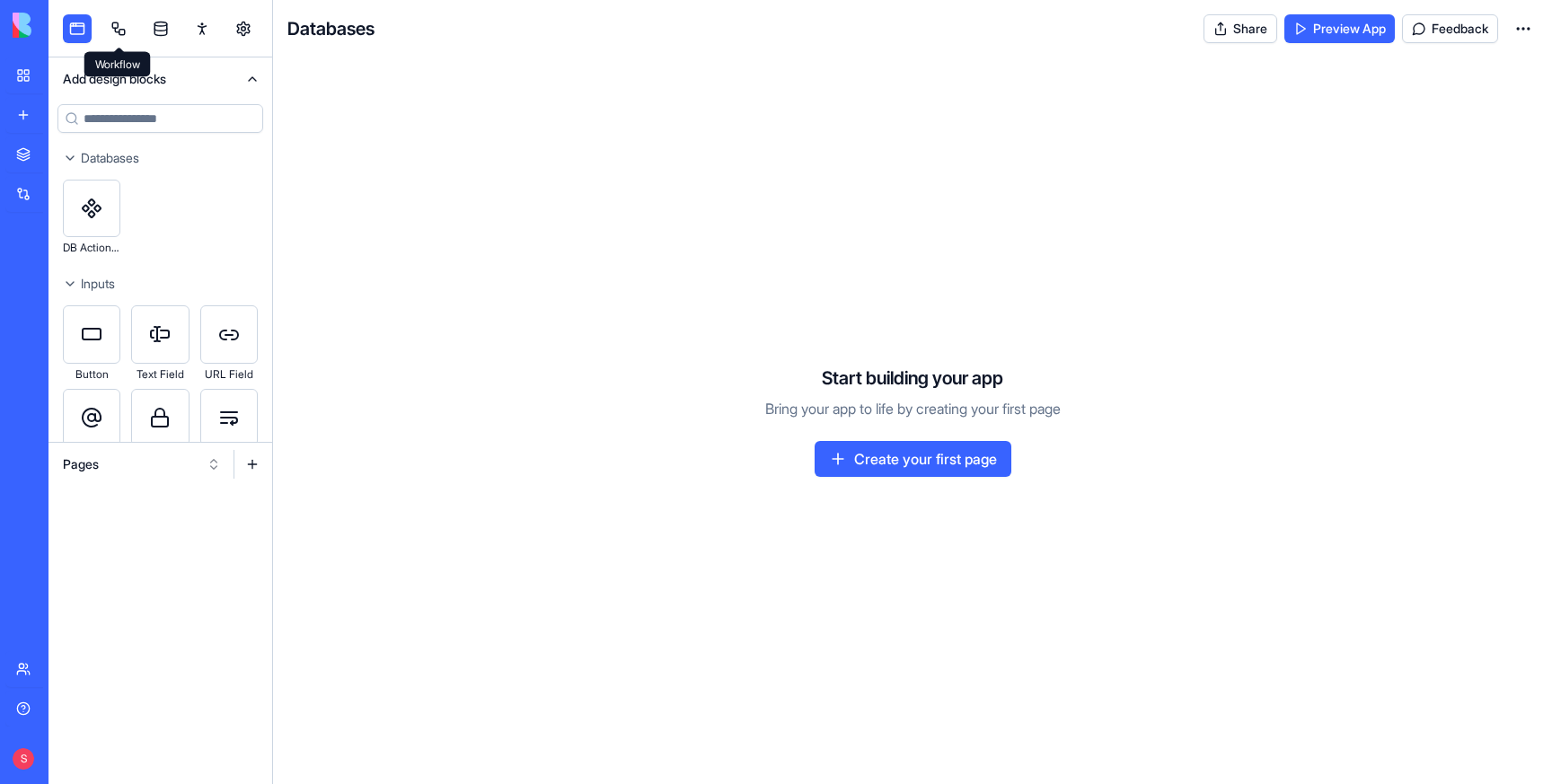 click at bounding box center (119, 29) 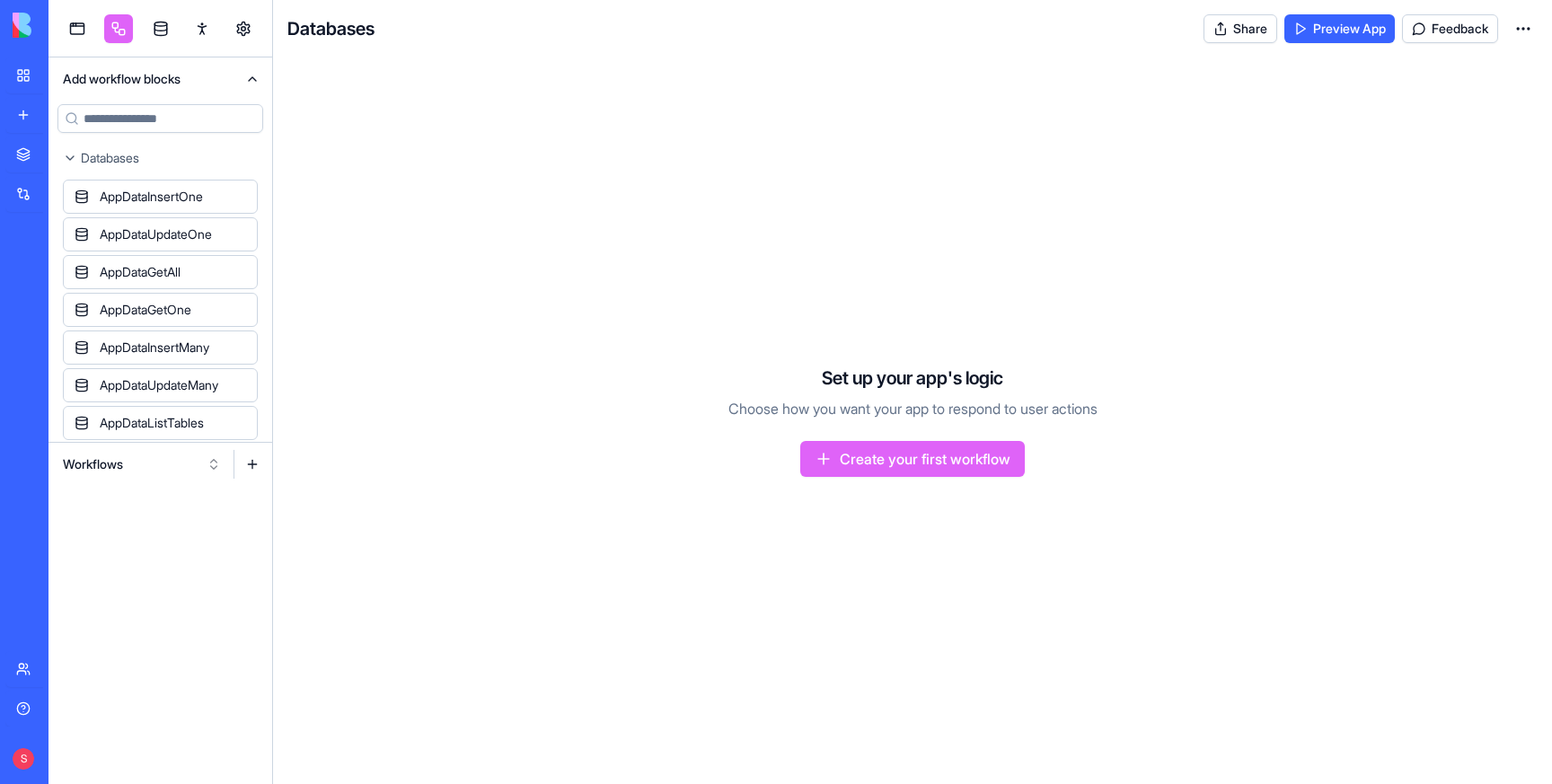 click on "Workflows" at bounding box center (142, 464) 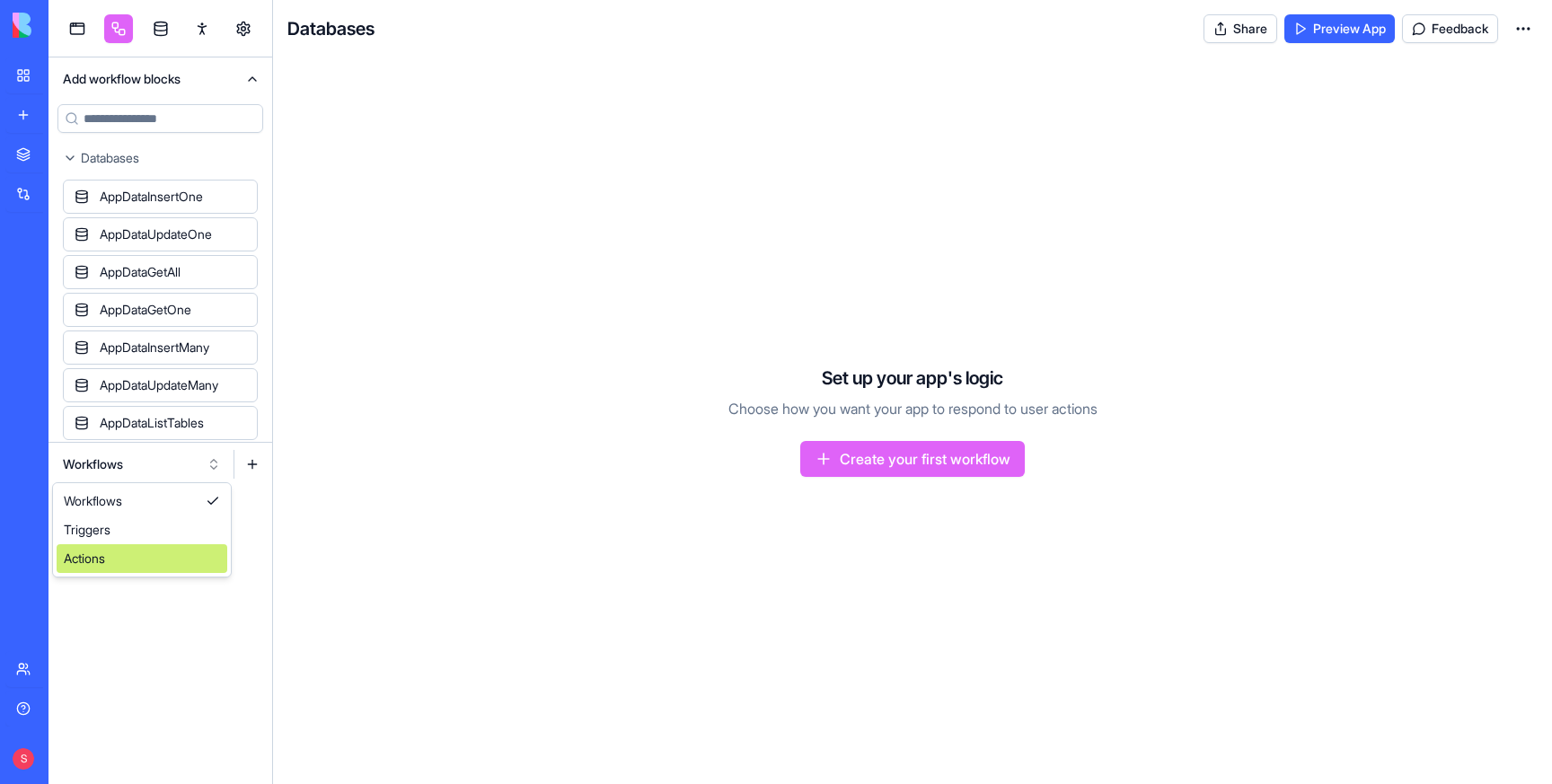 click on "Actions" at bounding box center (142, 559) 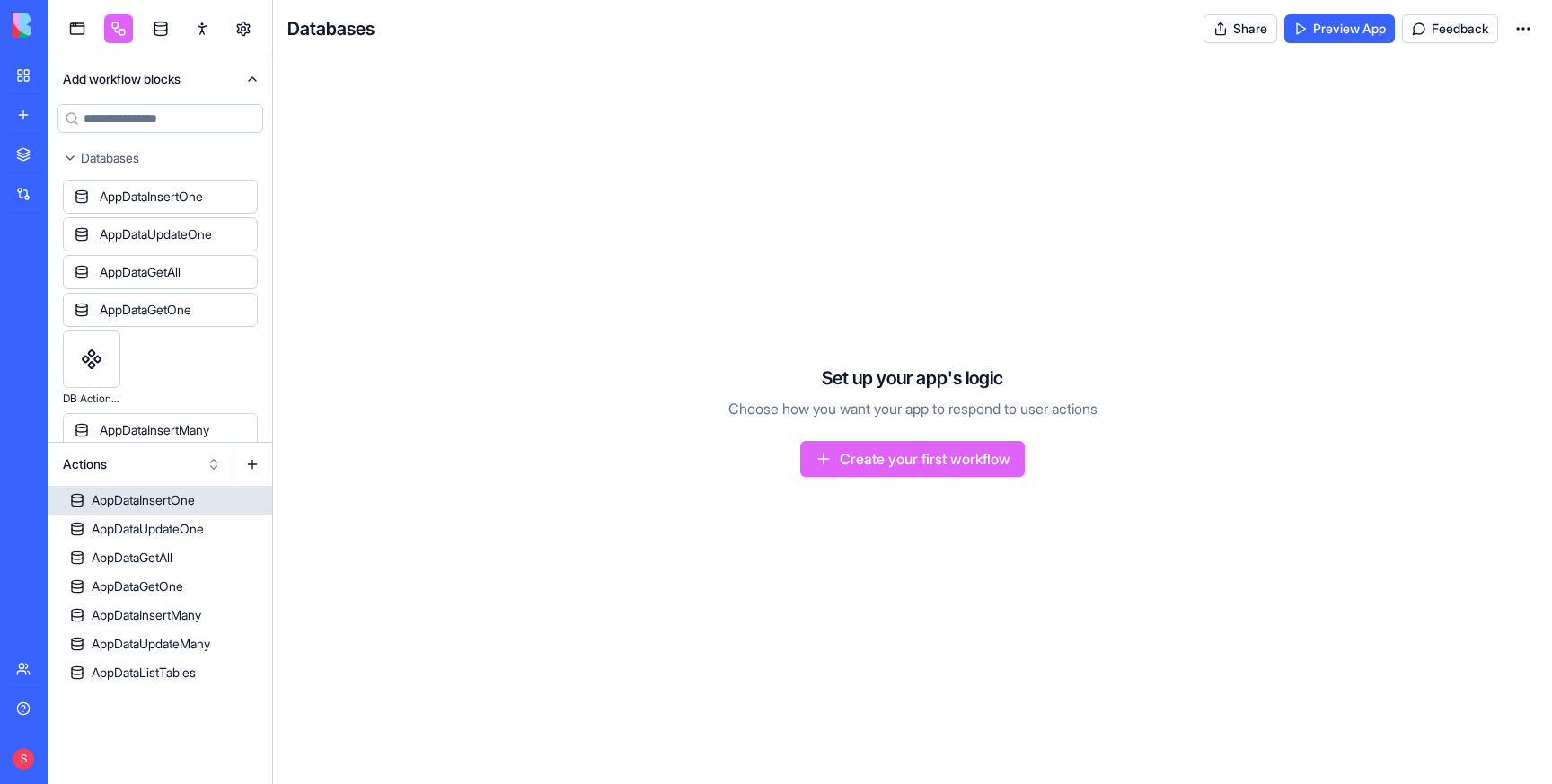 click on "AppDataInsertOne" at bounding box center [143, 500] 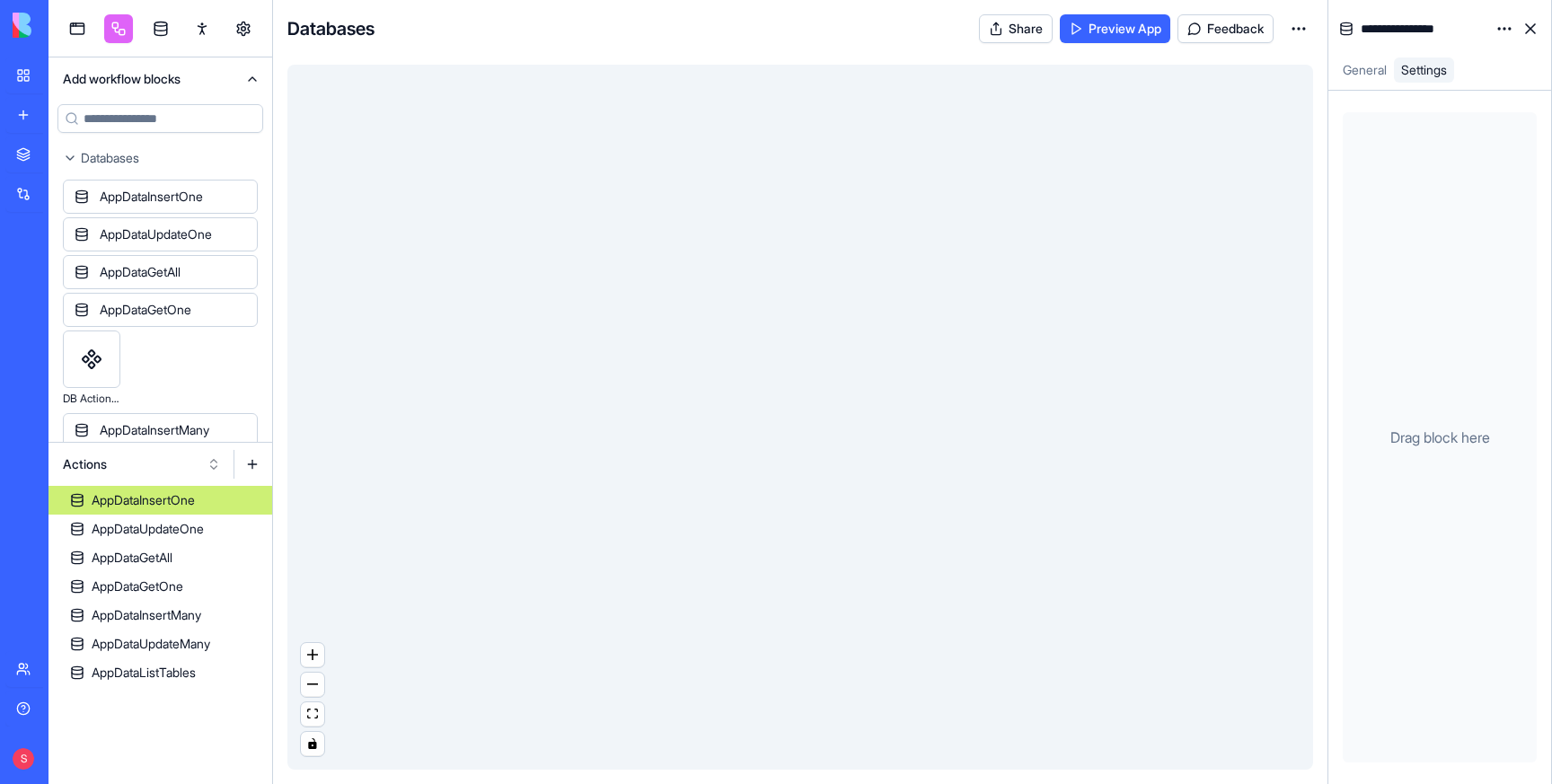 click on "General" at bounding box center [1364, 69] 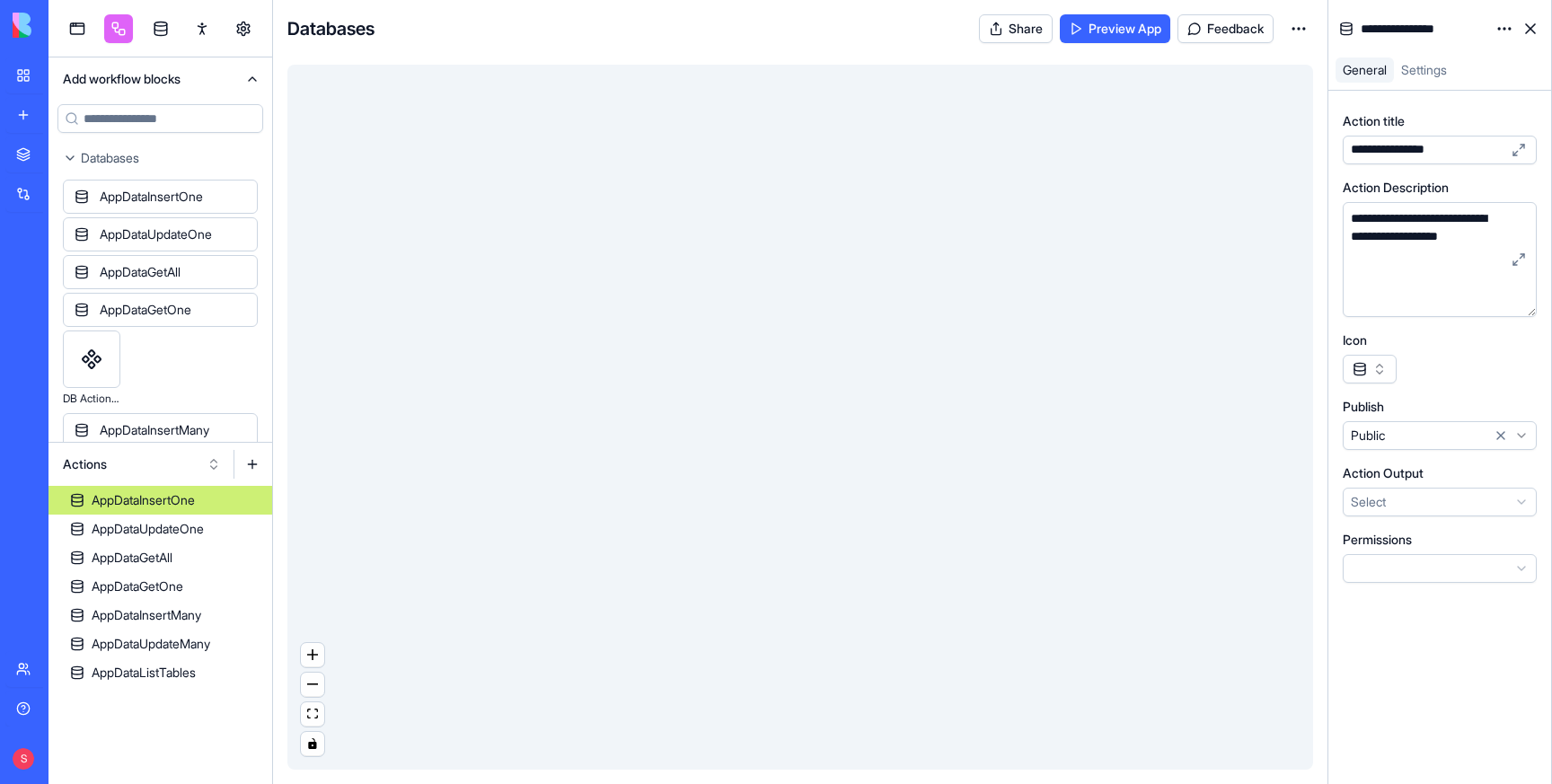 click on "Settings" at bounding box center (1424, 69) 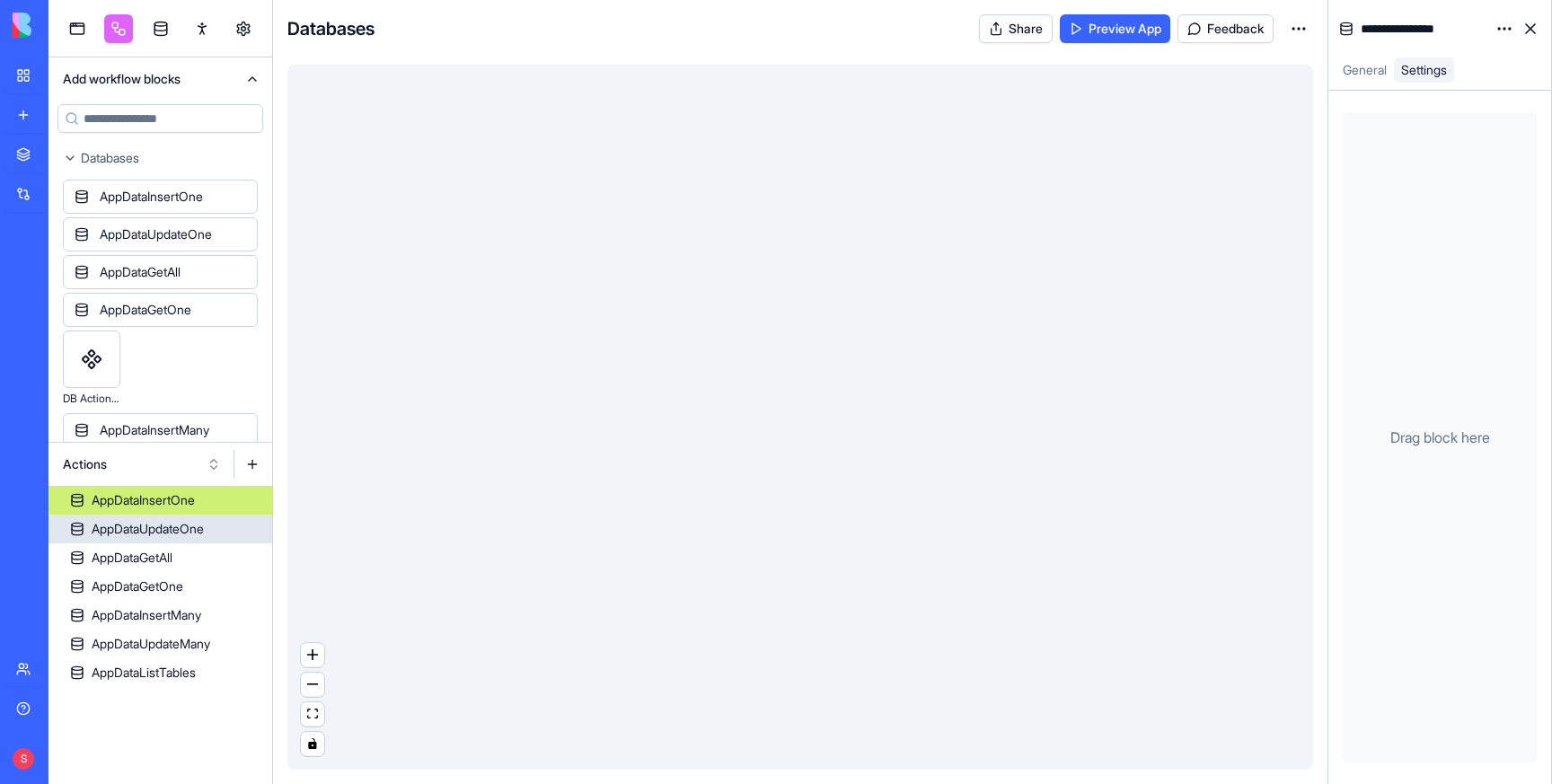 click on "AppDataUpdateOne" at bounding box center [147, 529] 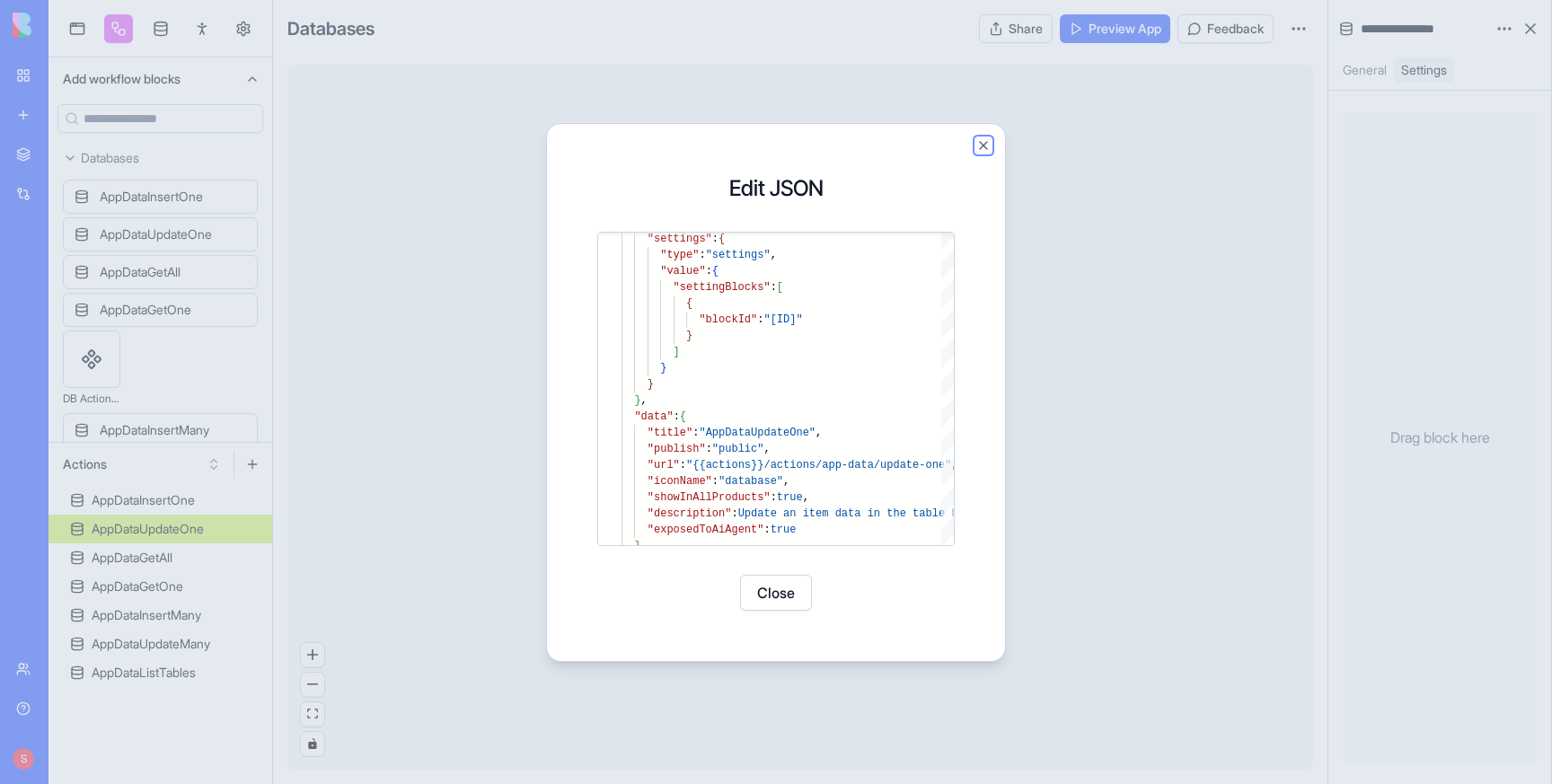 click on "Close" at bounding box center (983, 145) 